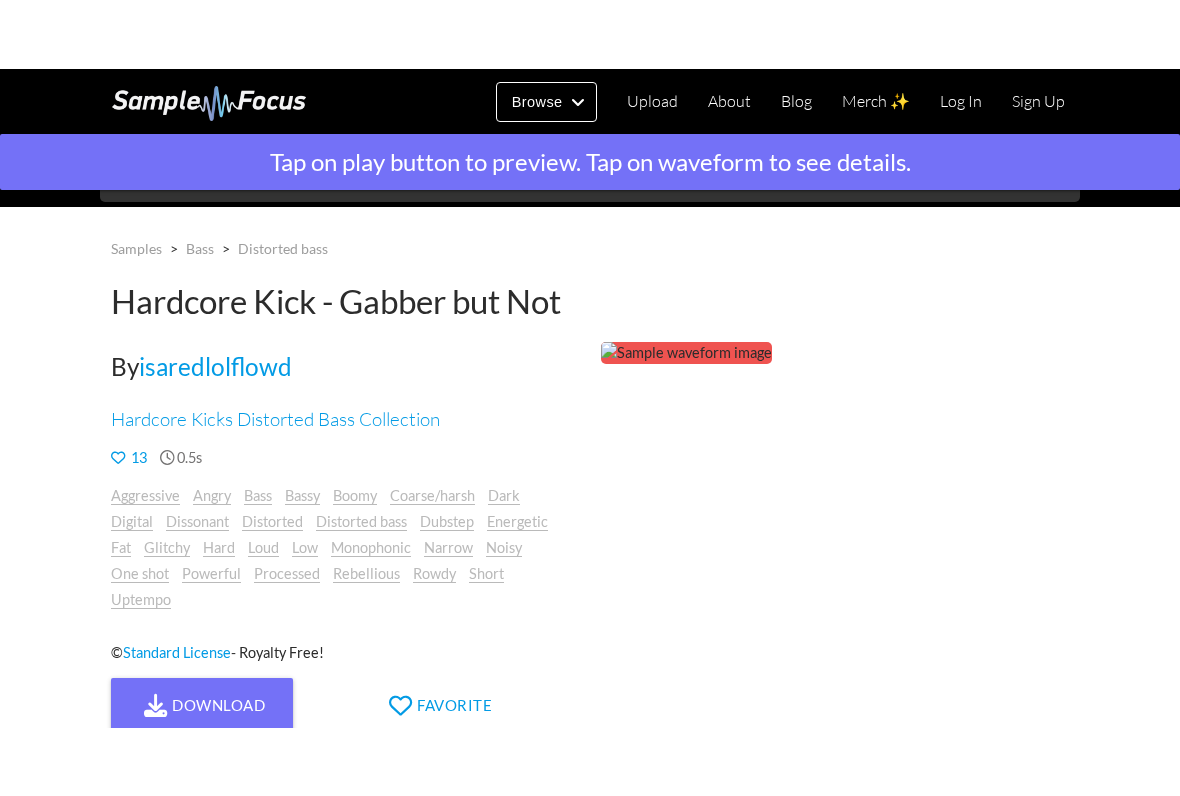 scroll, scrollTop: 0, scrollLeft: 0, axis: both 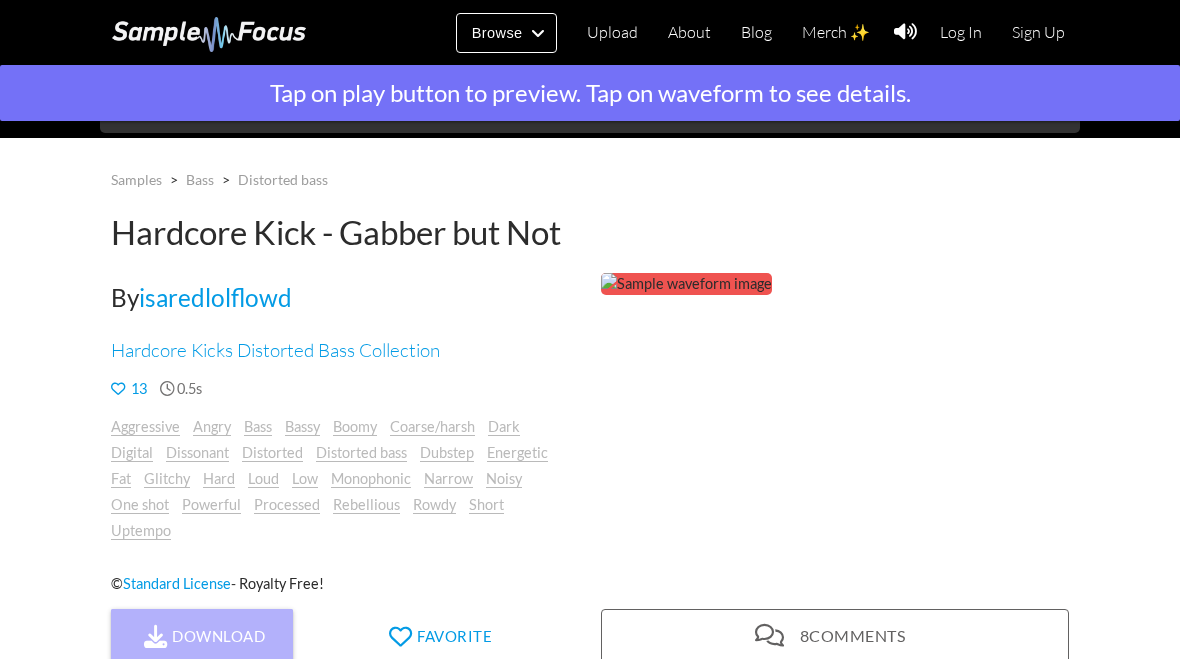 click at bounding box center (156, 636) 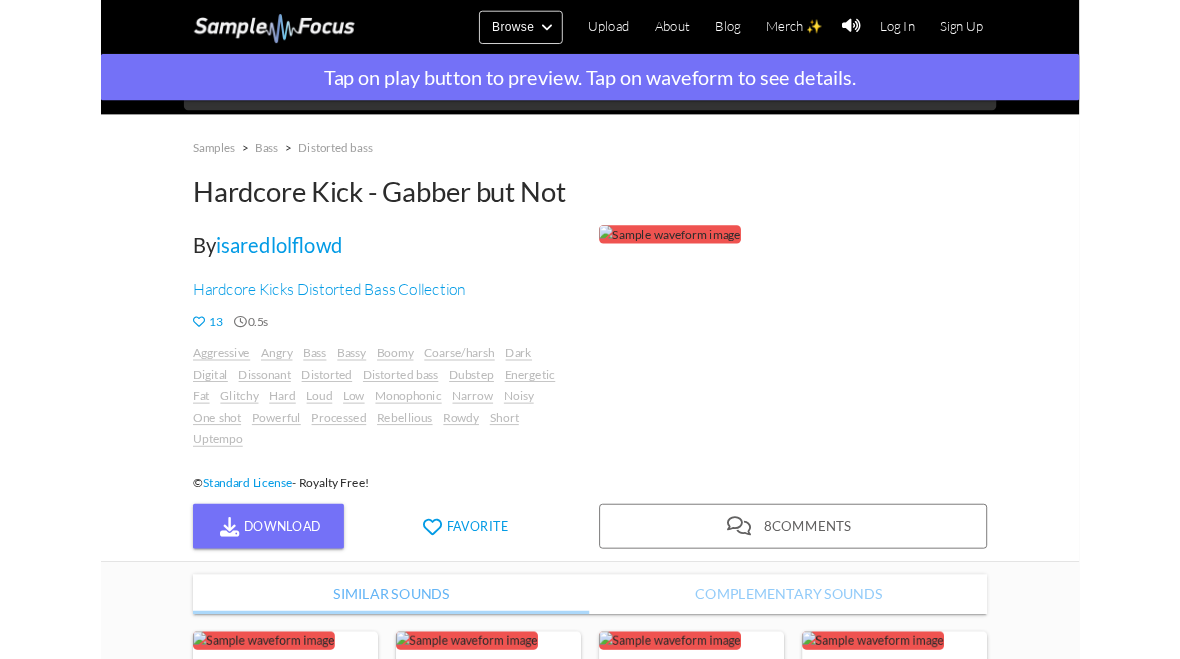 scroll, scrollTop: 0, scrollLeft: 0, axis: both 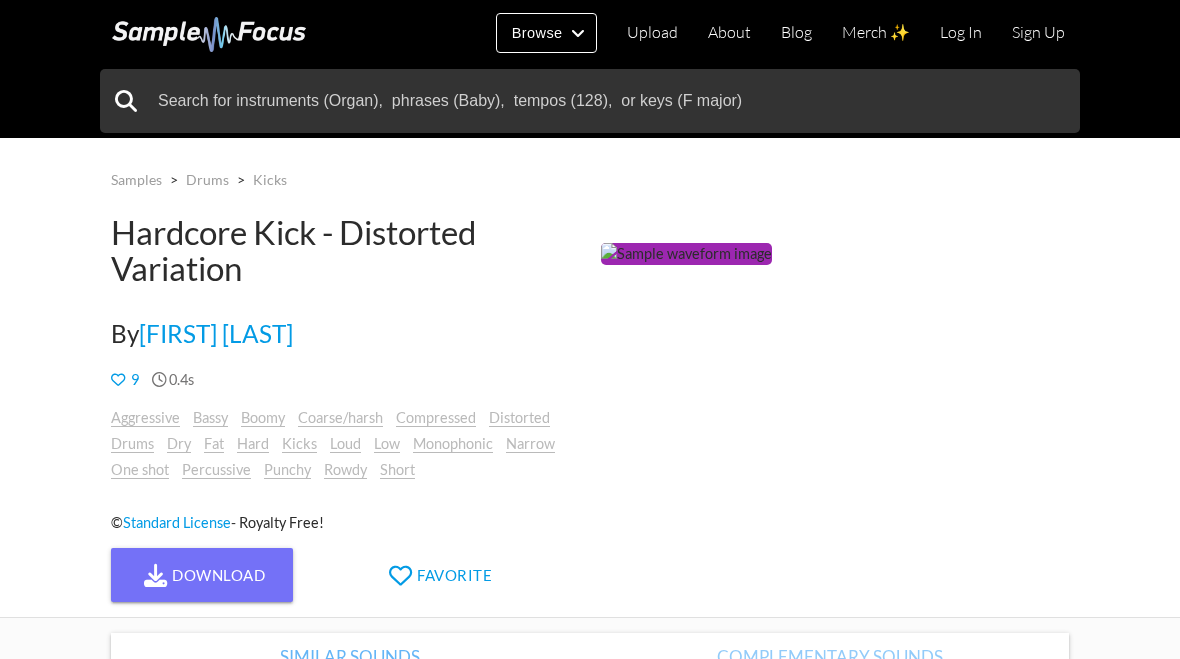 click on "Fat" at bounding box center (214, 444) 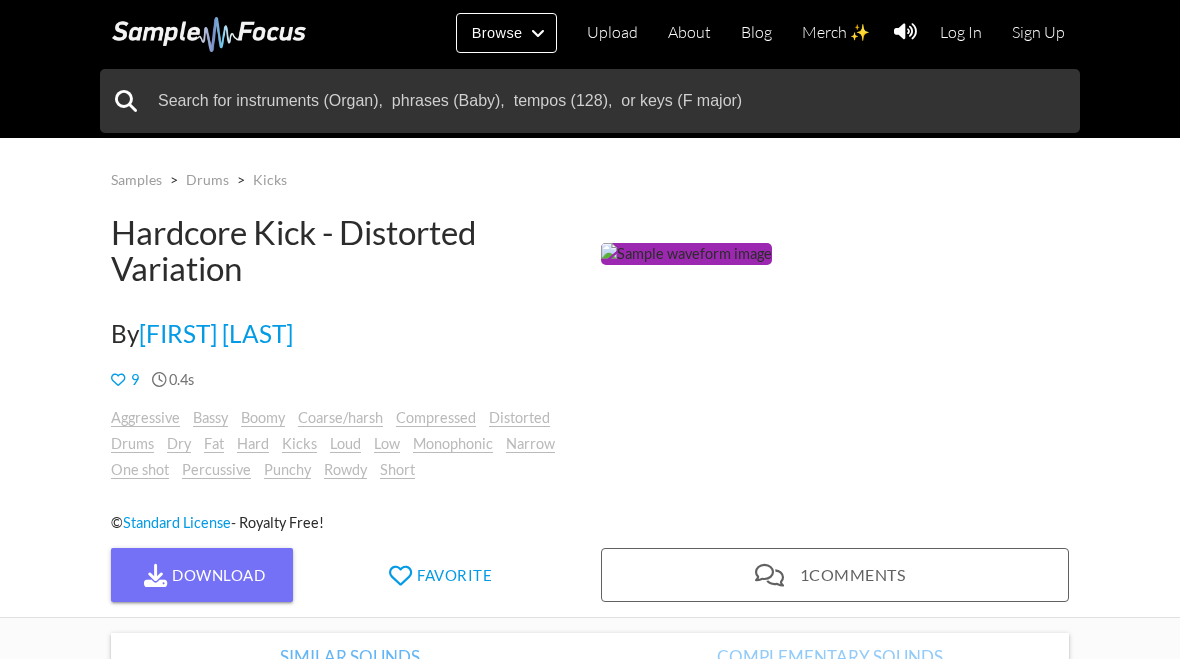 click at bounding box center (156, 575) 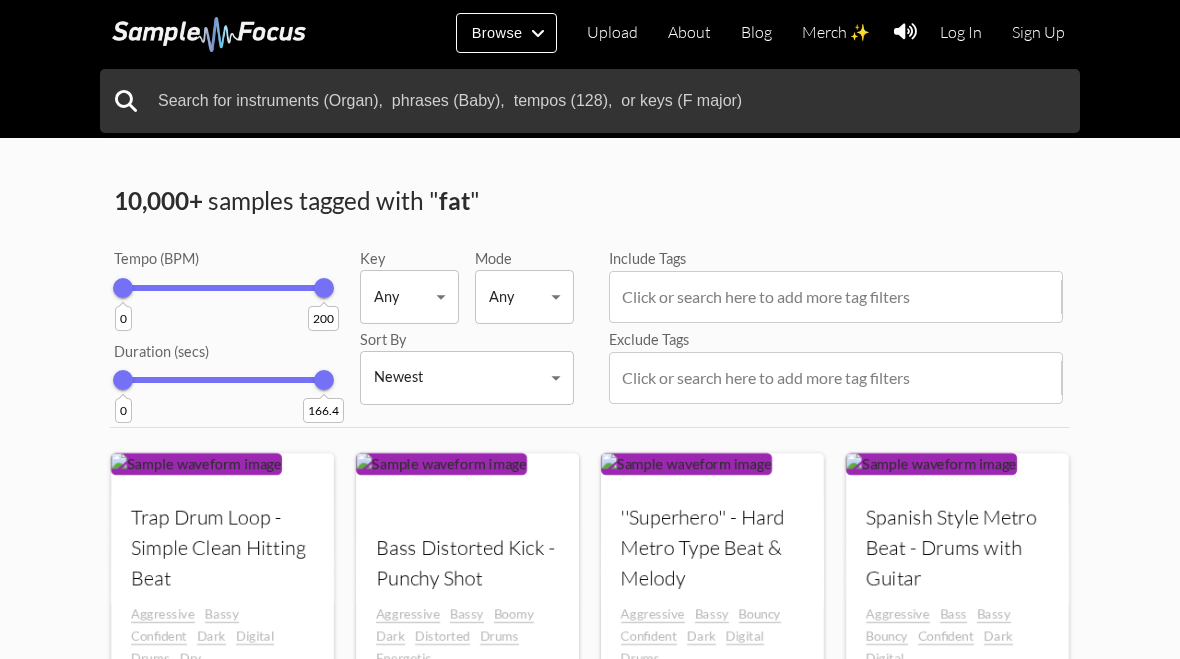 scroll, scrollTop: 0, scrollLeft: 0, axis: both 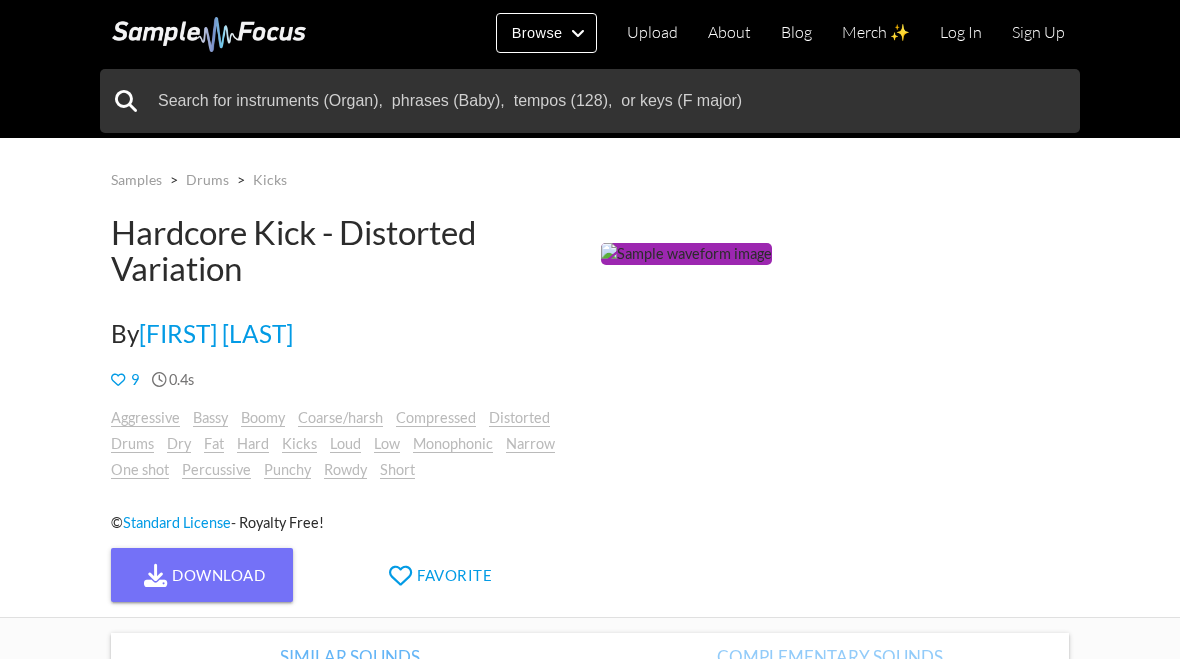 click at bounding box center [686, 254] 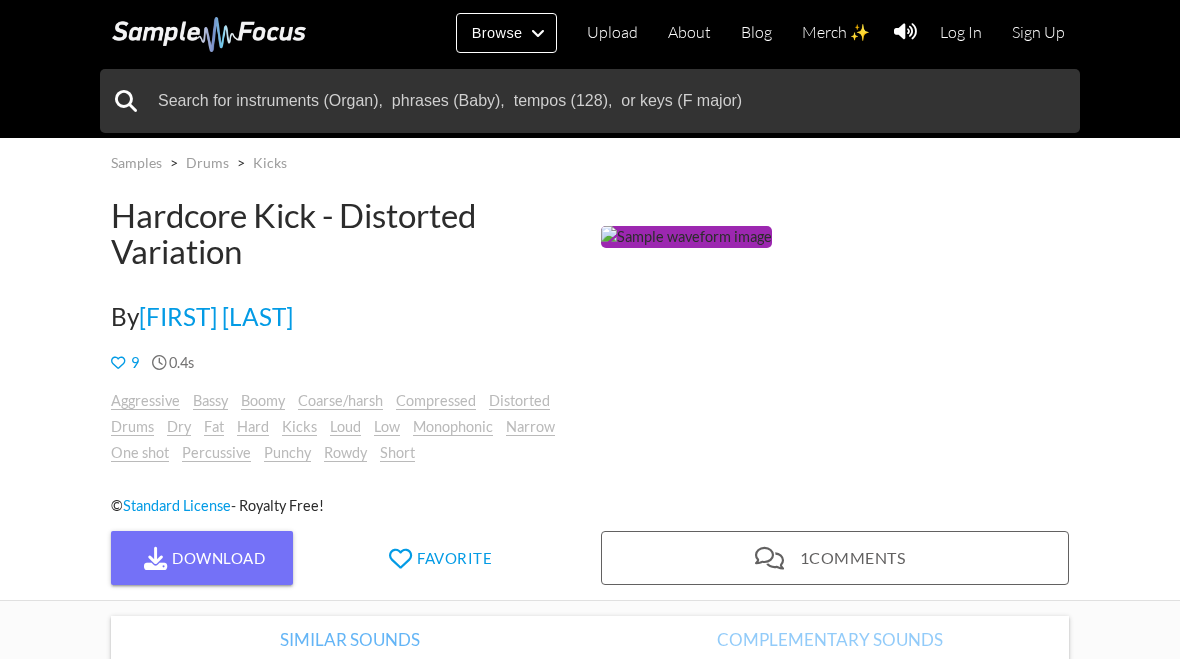 scroll, scrollTop: 20, scrollLeft: 0, axis: vertical 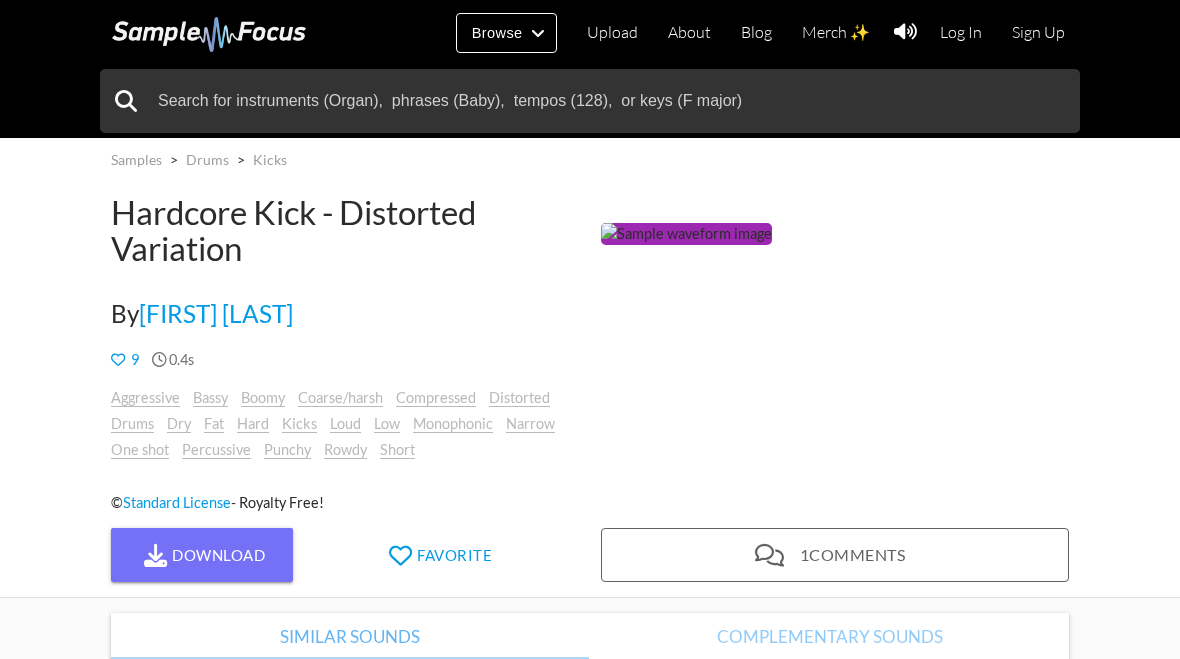click at bounding box center (156, 555) 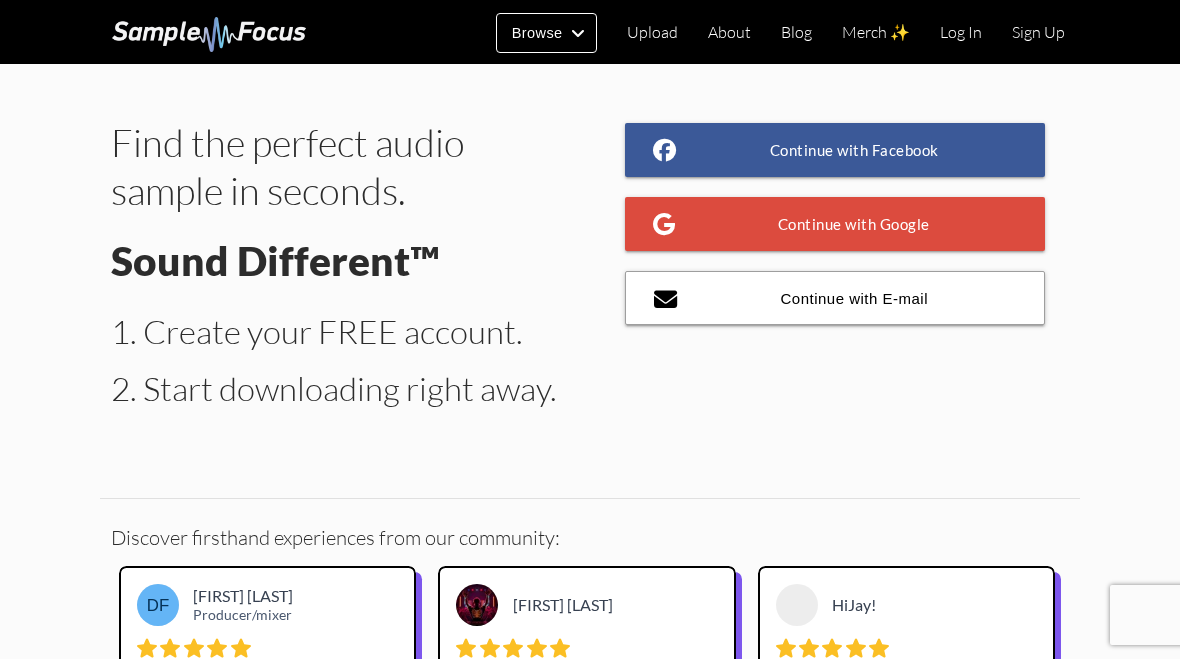 scroll, scrollTop: 0, scrollLeft: 0, axis: both 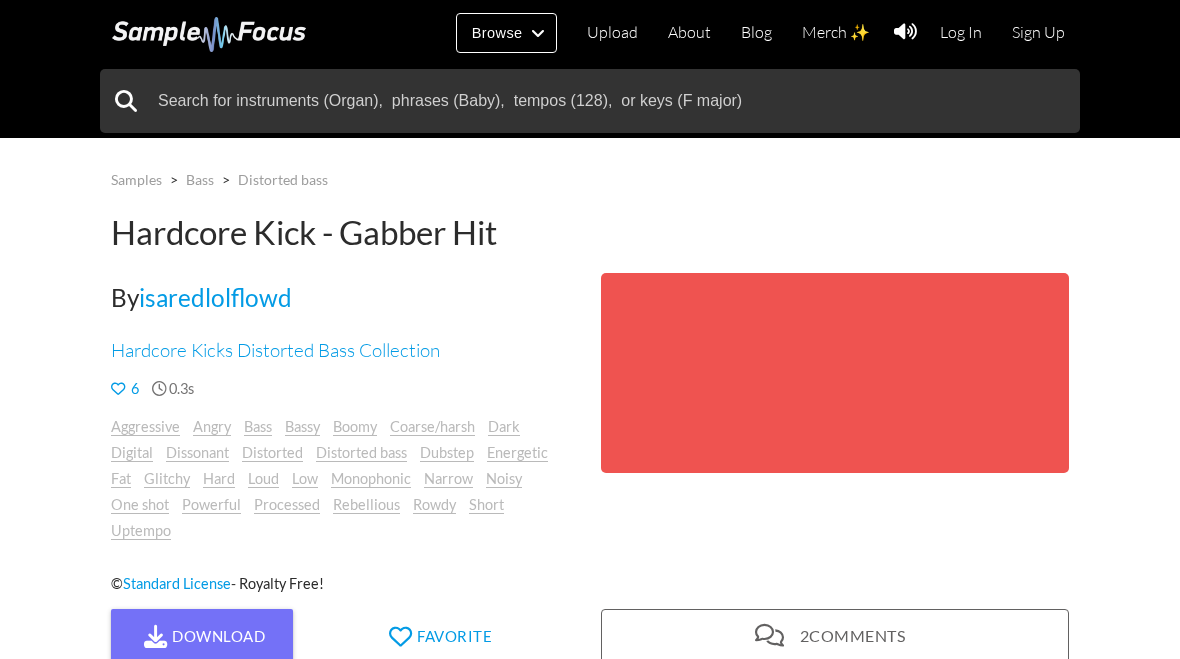 click at bounding box center (835, 373) 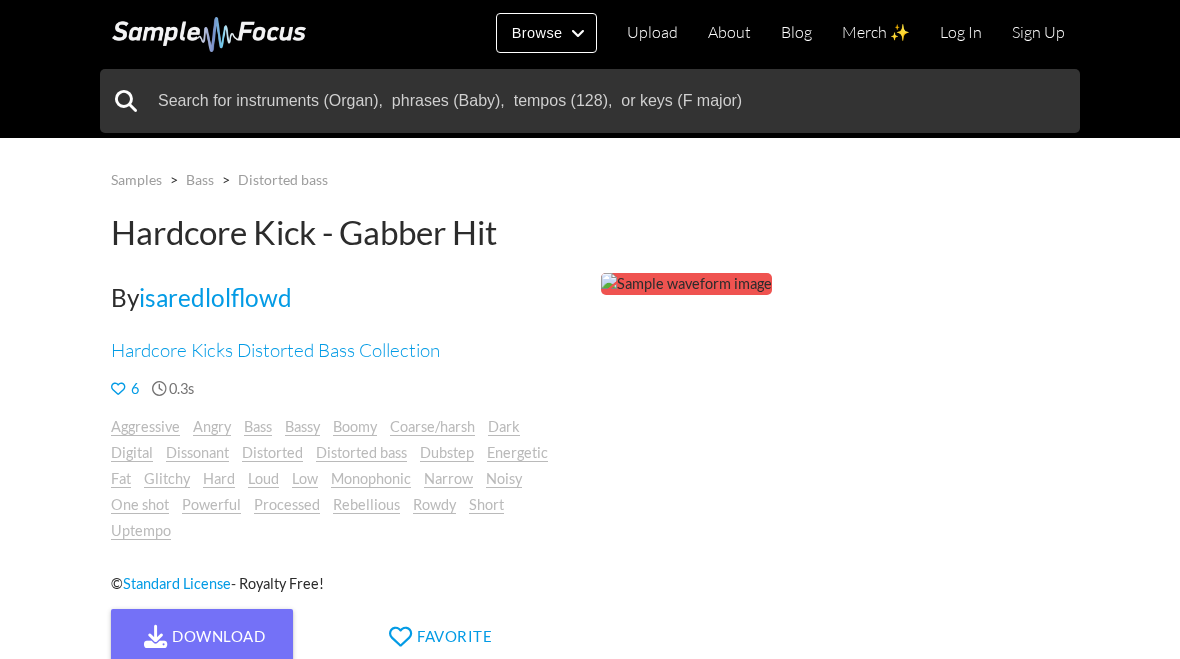 scroll, scrollTop: 0, scrollLeft: 0, axis: both 